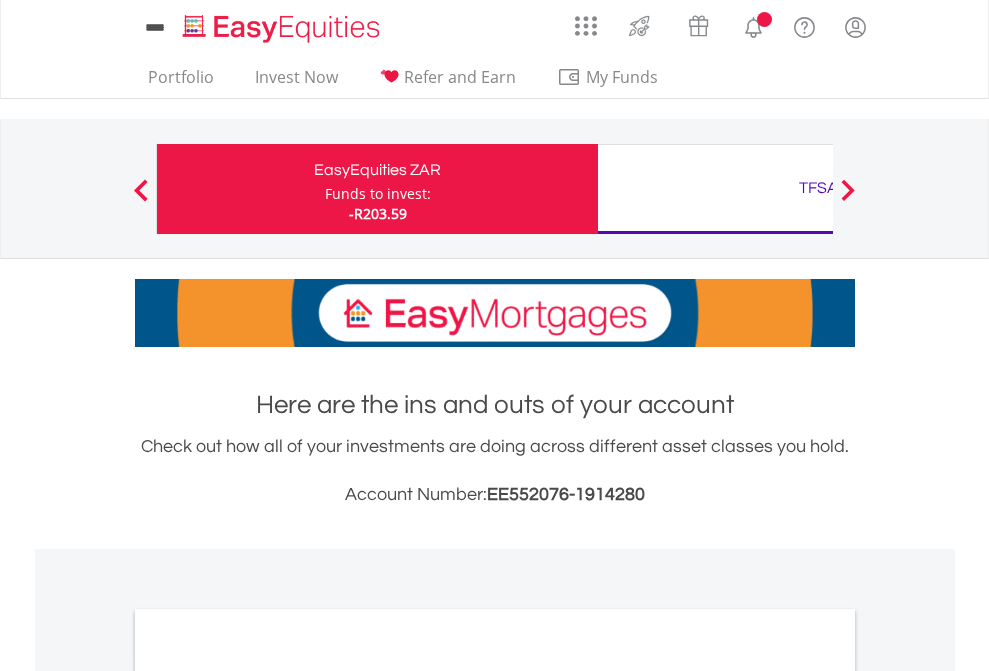 scroll, scrollTop: 0, scrollLeft: 0, axis: both 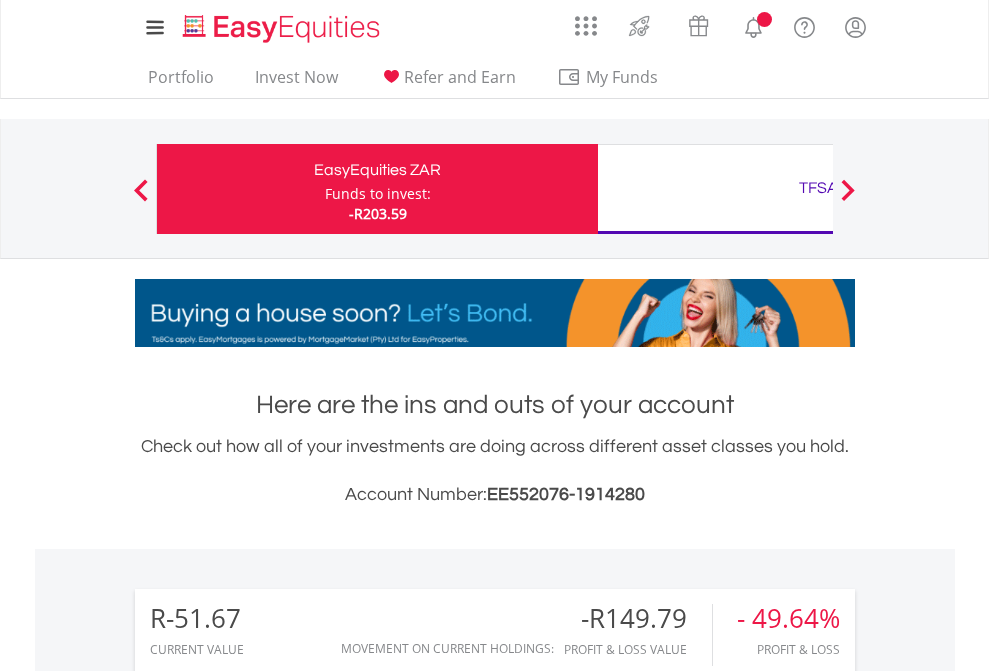 click on "Funds to invest:" at bounding box center [378, 194] 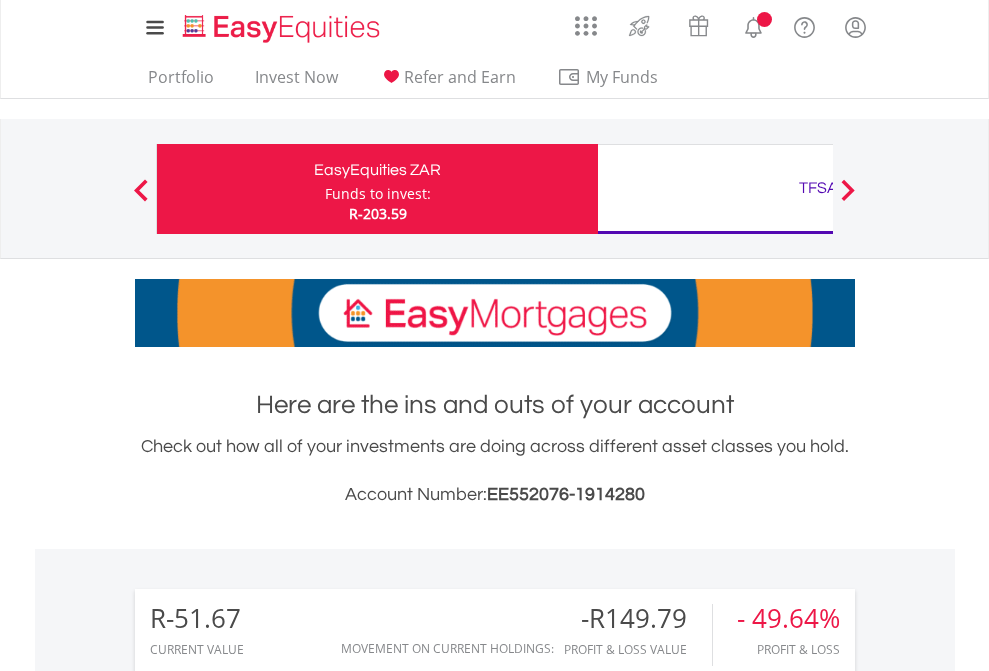 scroll, scrollTop: 1342, scrollLeft: 0, axis: vertical 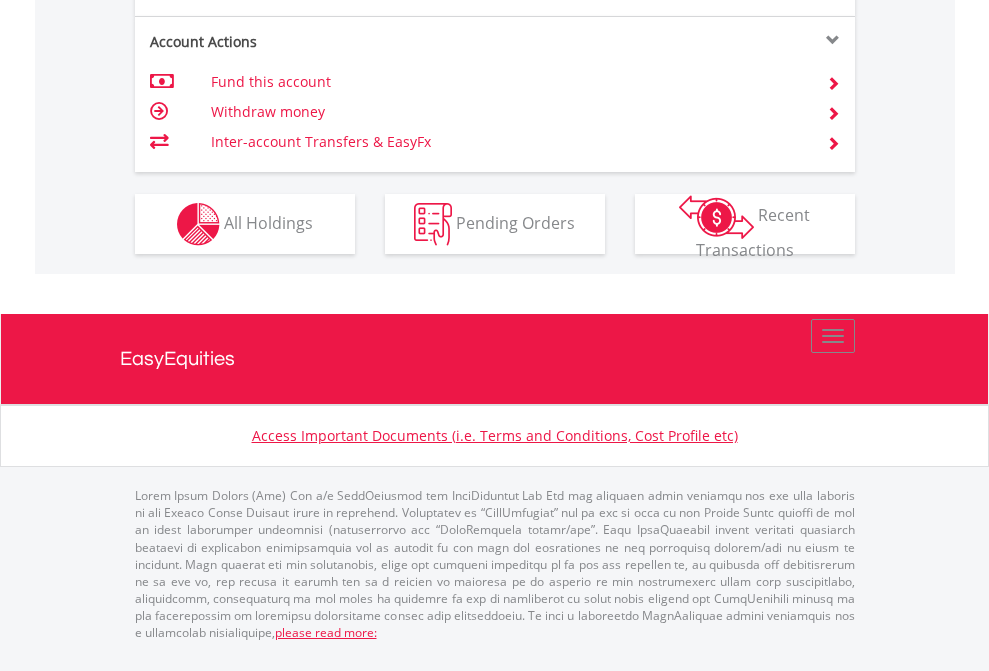 click on "Investment types" at bounding box center [706, -337] 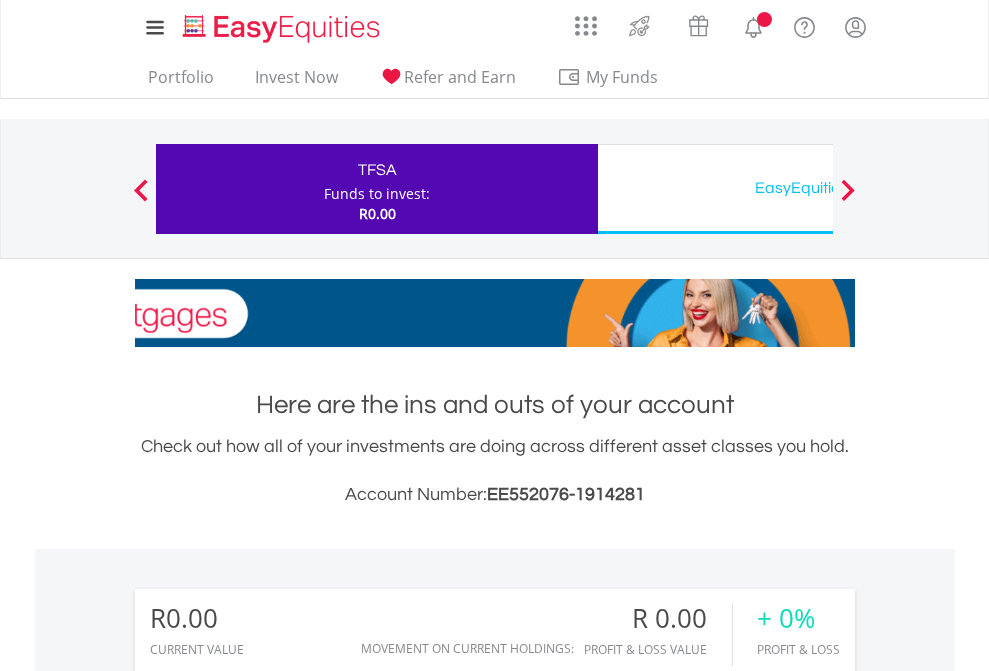 scroll, scrollTop: 0, scrollLeft: 0, axis: both 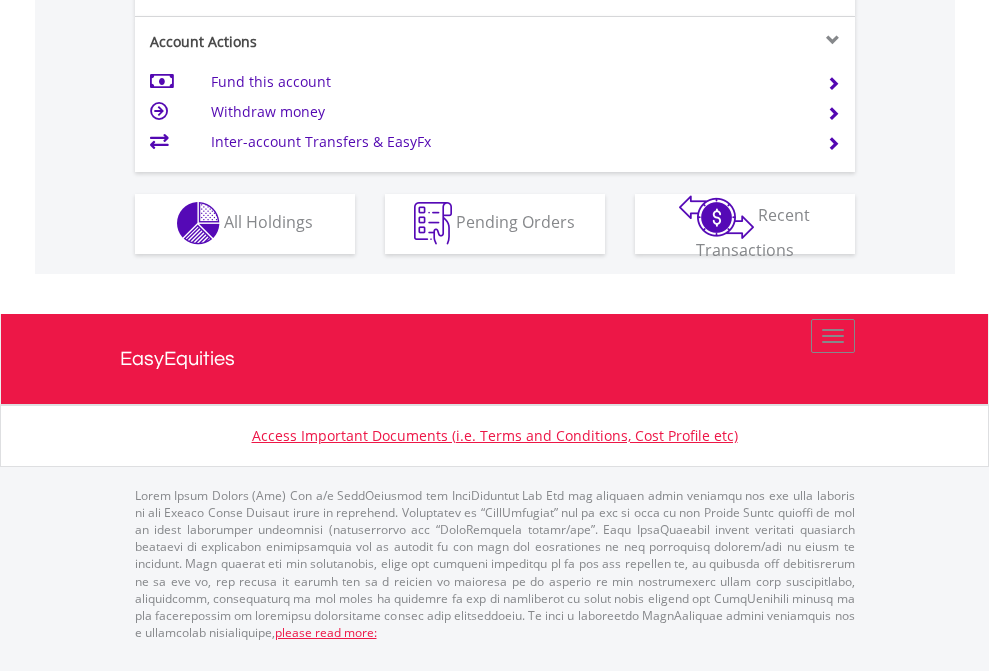click on "Investment types" at bounding box center [706, -353] 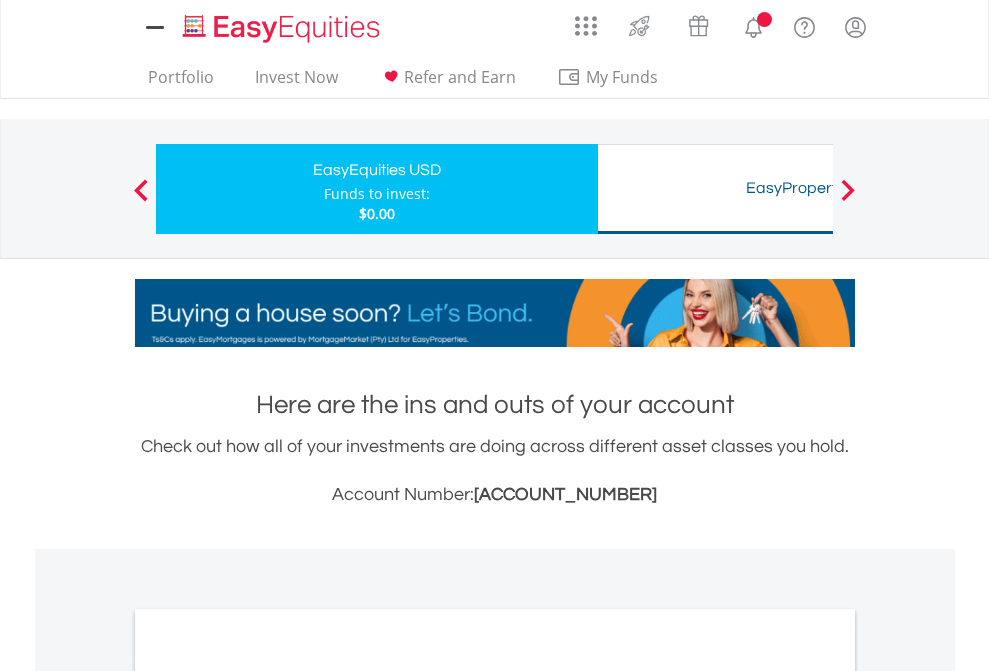 scroll, scrollTop: 0, scrollLeft: 0, axis: both 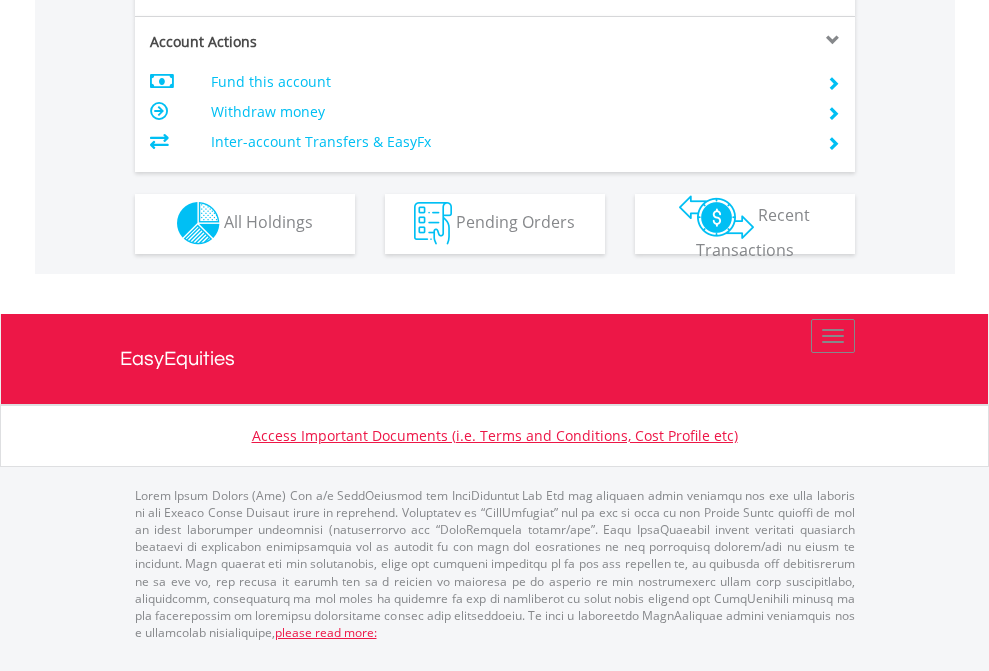 click on "Investment types" at bounding box center (706, -353) 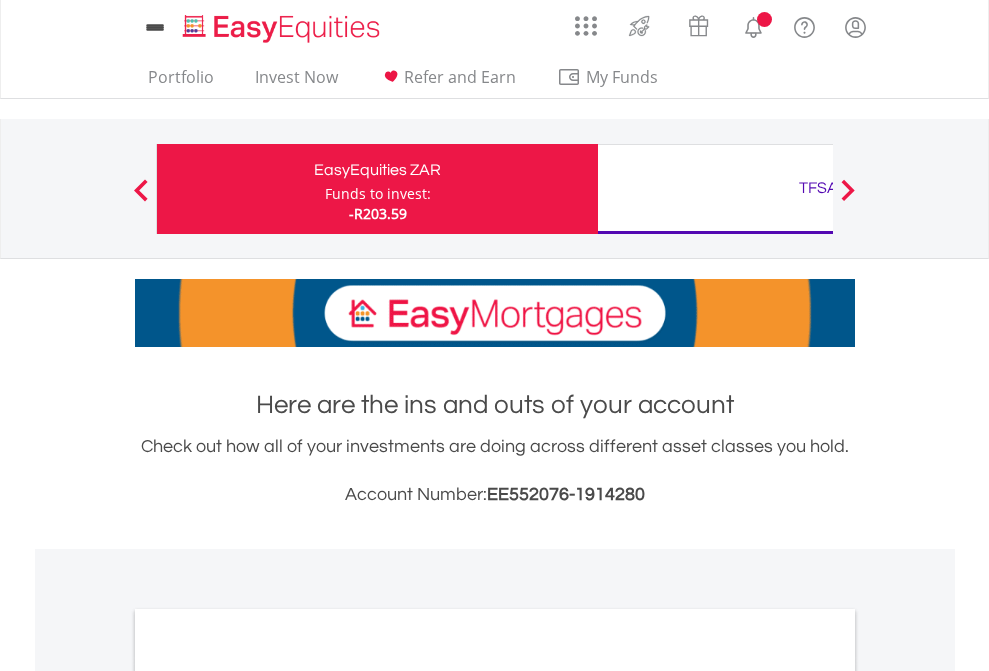 scroll, scrollTop: 1202, scrollLeft: 0, axis: vertical 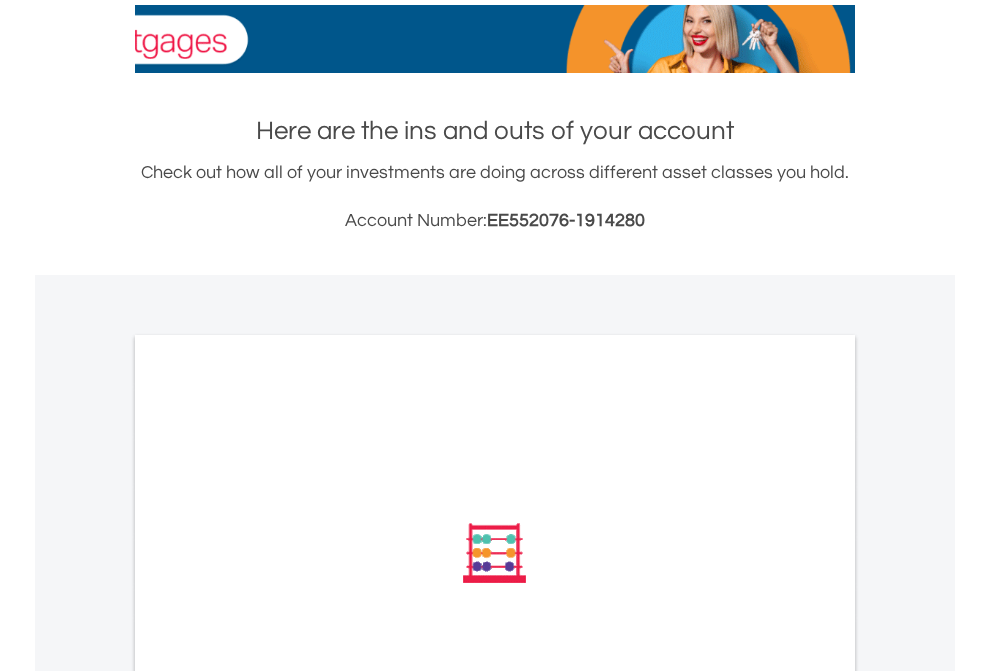 click on "All Holdings" at bounding box center [268, 822] 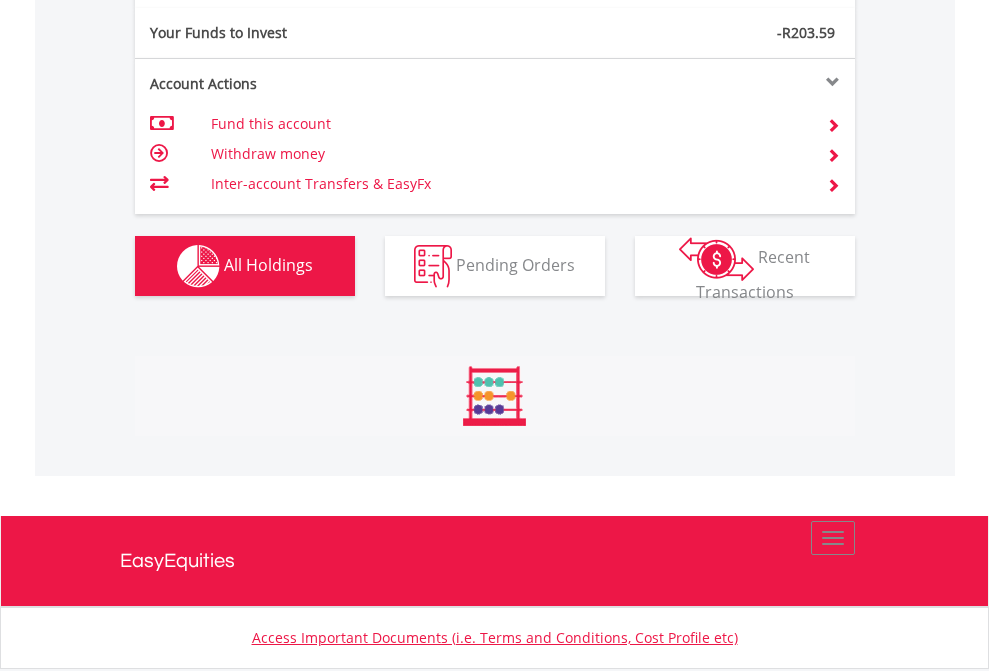 scroll, scrollTop: 999808, scrollLeft: 999687, axis: both 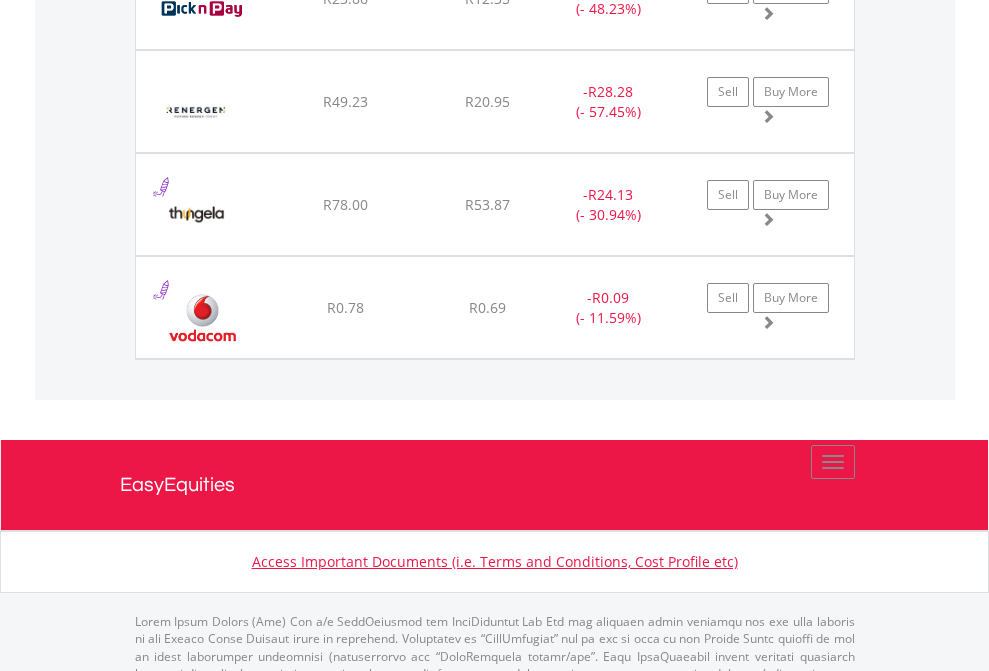 click on "TFSA" at bounding box center [818, -2036] 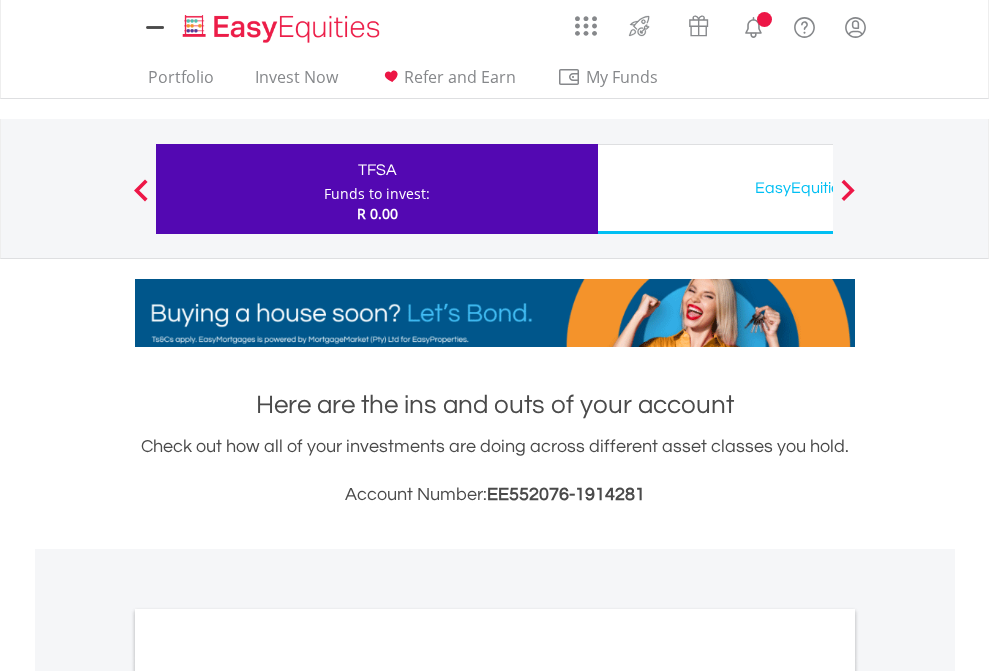 scroll, scrollTop: 0, scrollLeft: 0, axis: both 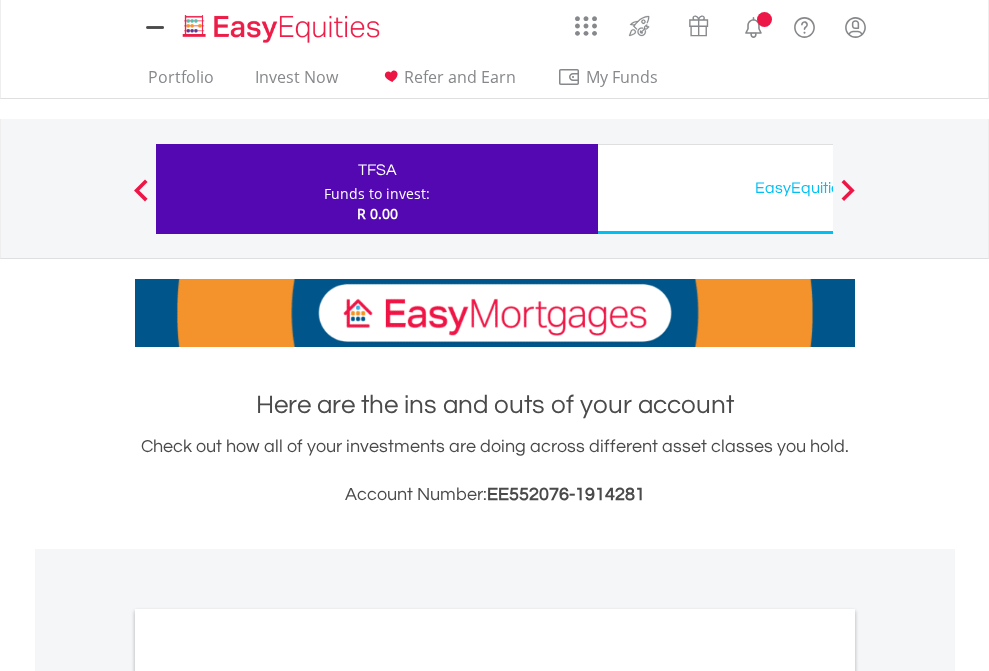 click on "All Holdings" at bounding box center (268, 1096) 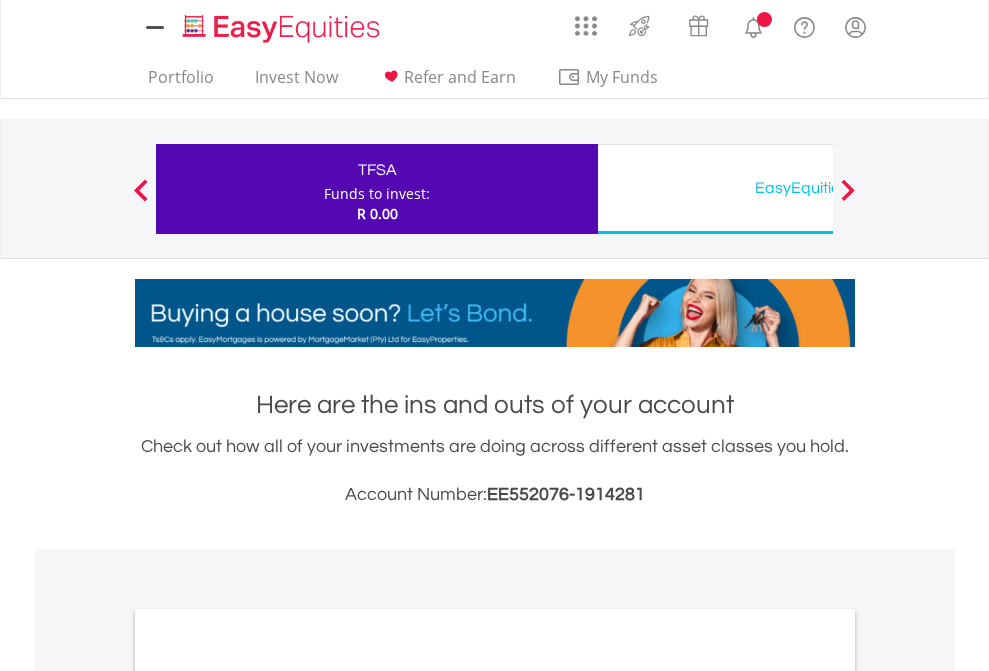 scroll, scrollTop: 1202, scrollLeft: 0, axis: vertical 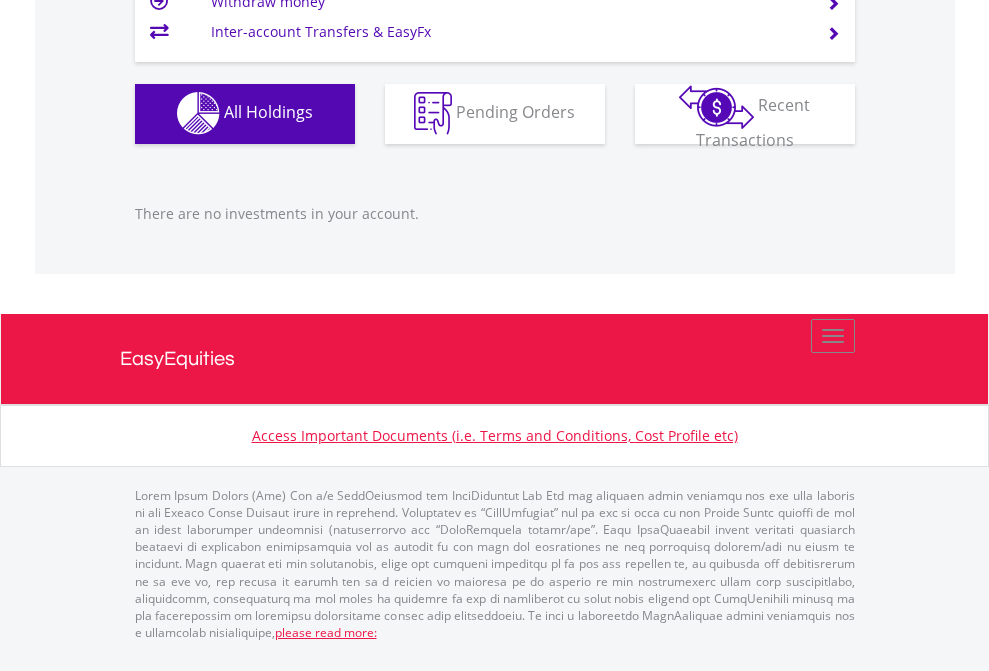 click on "EasyEquities USD" at bounding box center [818, -1142] 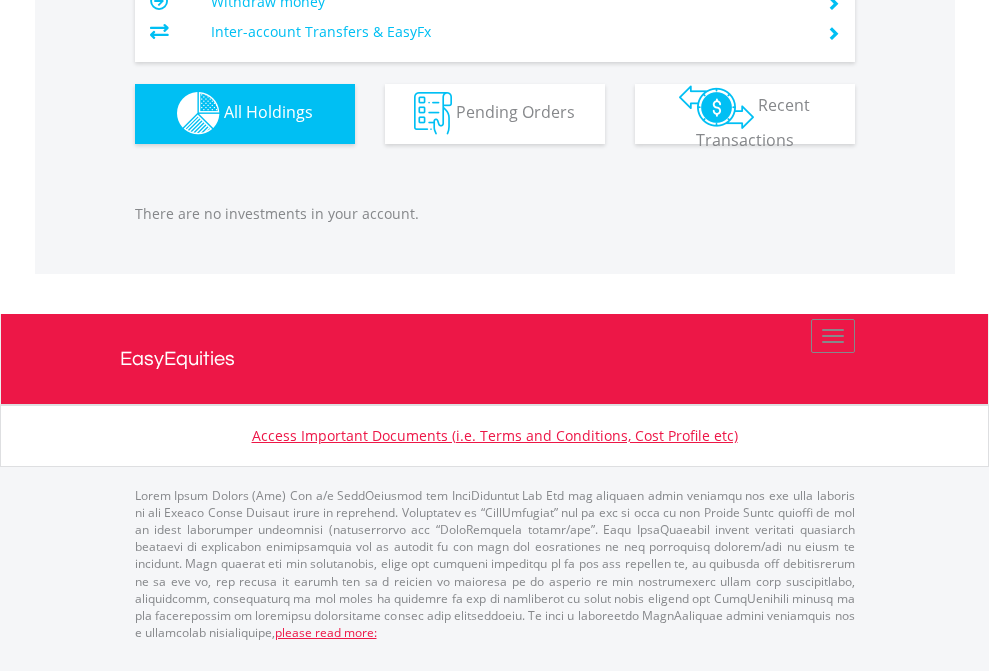 scroll, scrollTop: 1980, scrollLeft: 0, axis: vertical 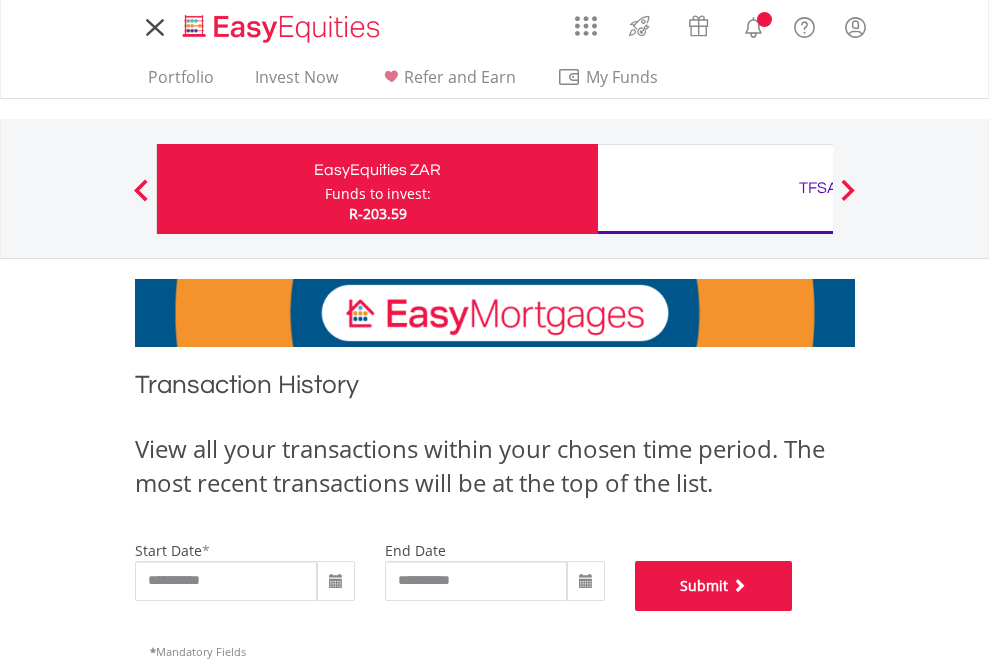 click on "Submit" at bounding box center (714, 586) 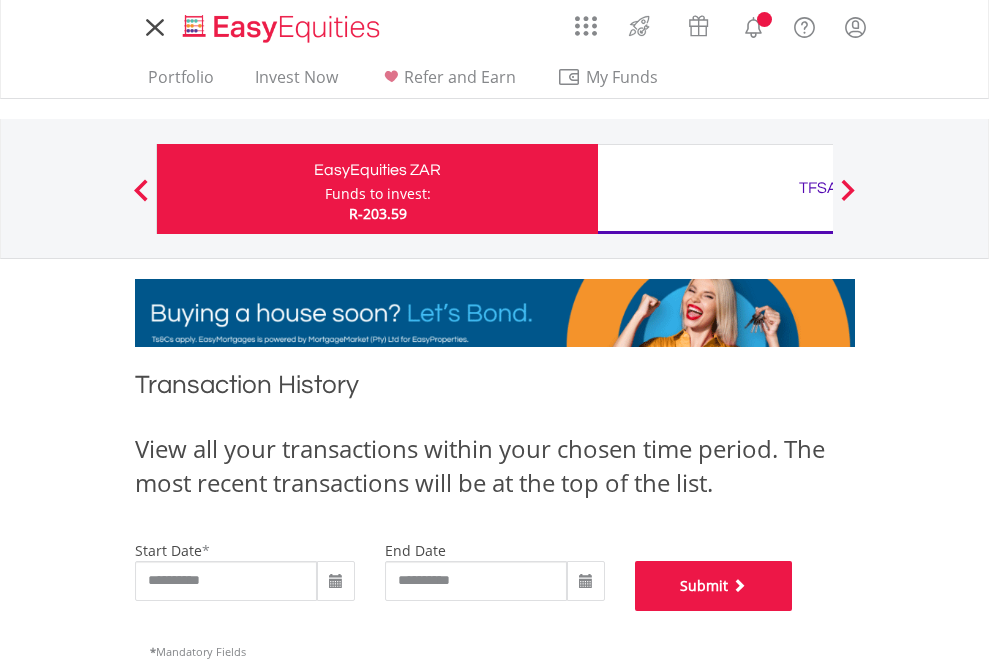 scroll, scrollTop: 811, scrollLeft: 0, axis: vertical 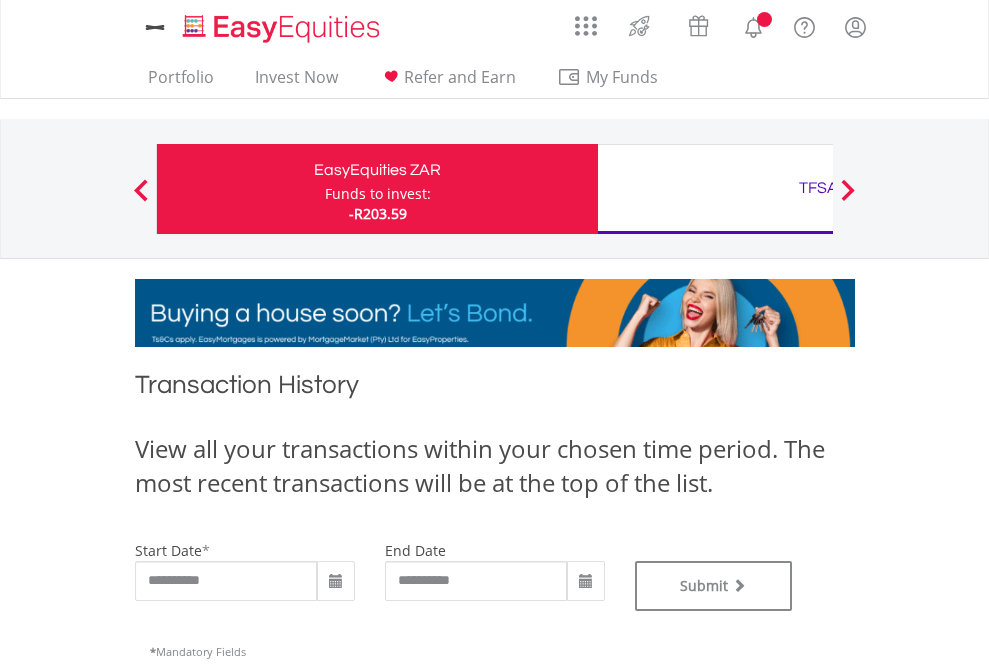 click on "TFSA" at bounding box center (818, 188) 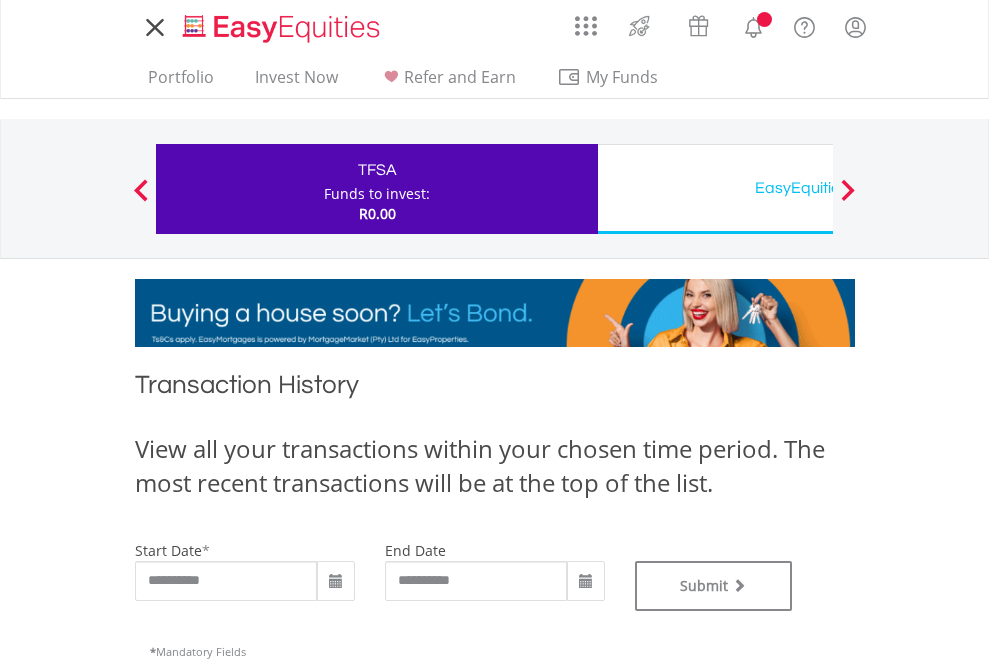 scroll, scrollTop: 0, scrollLeft: 0, axis: both 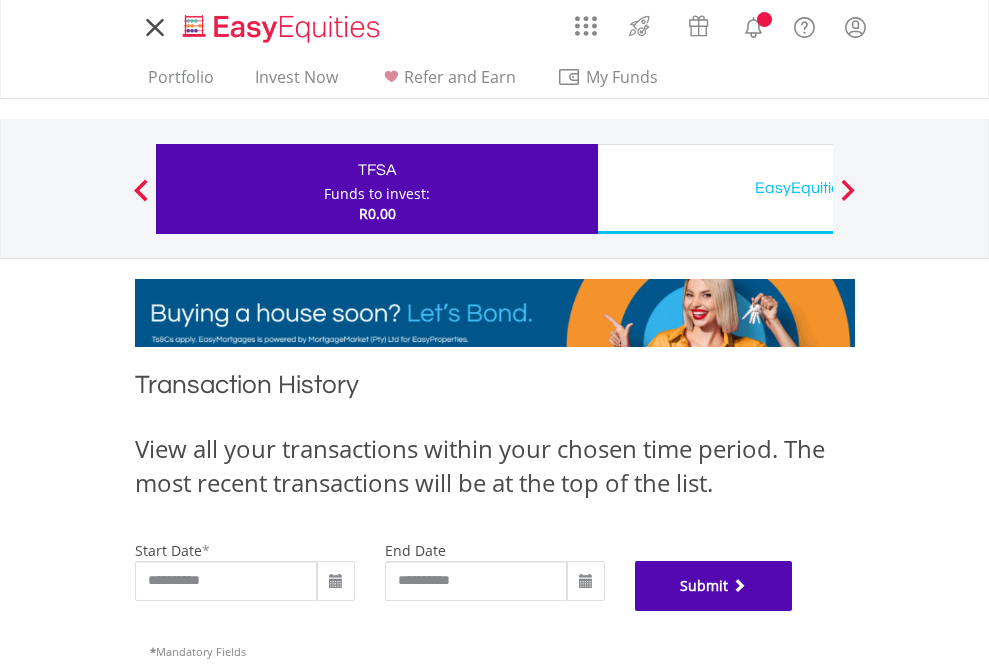 click on "Submit" at bounding box center [714, 586] 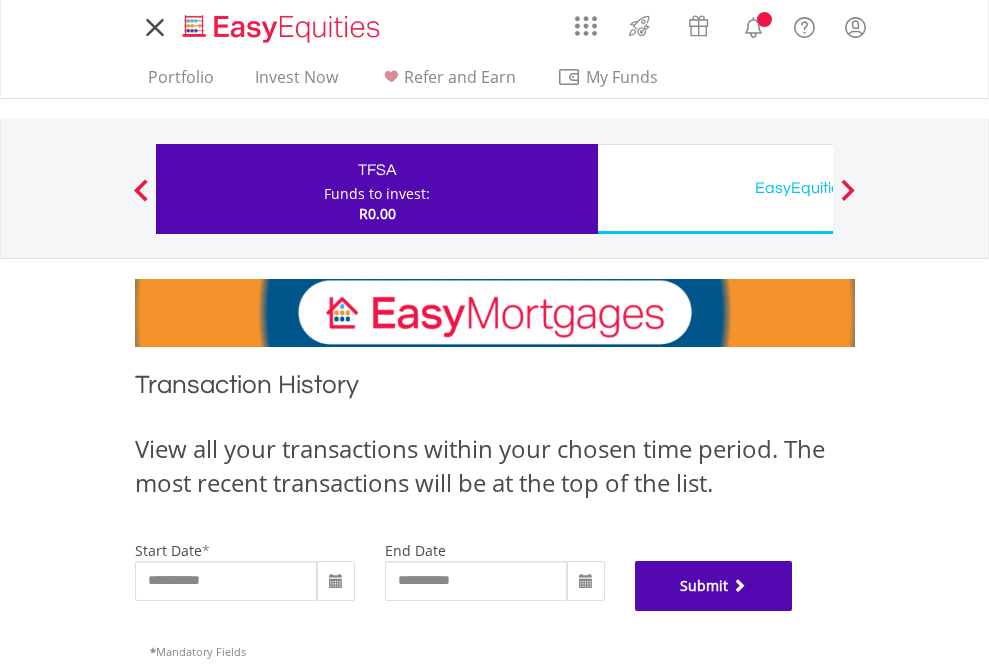 scroll, scrollTop: 811, scrollLeft: 0, axis: vertical 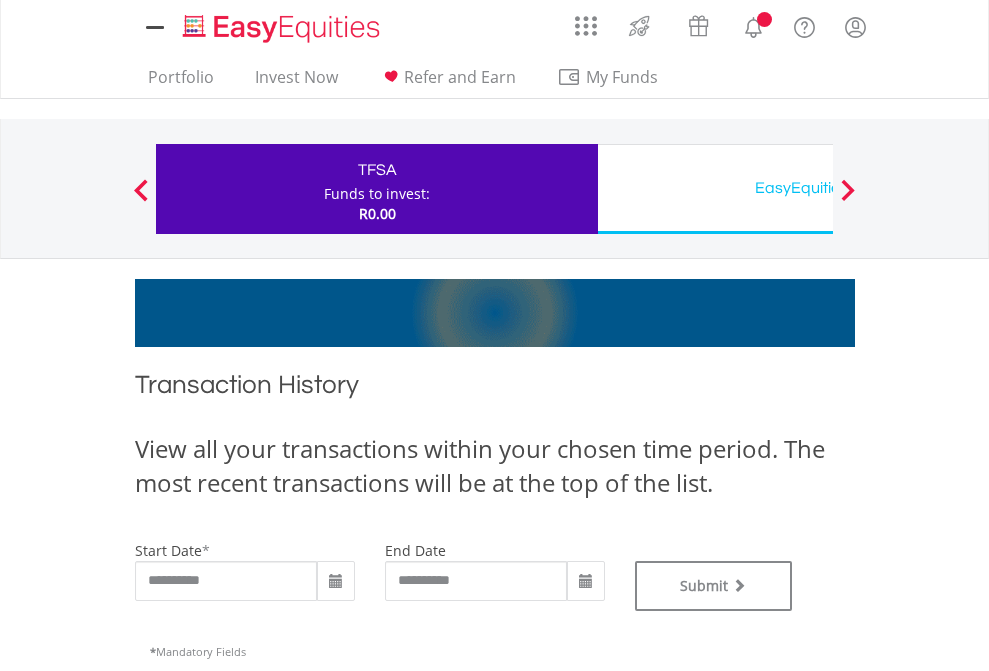 click on "EasyEquities USD" at bounding box center (818, 188) 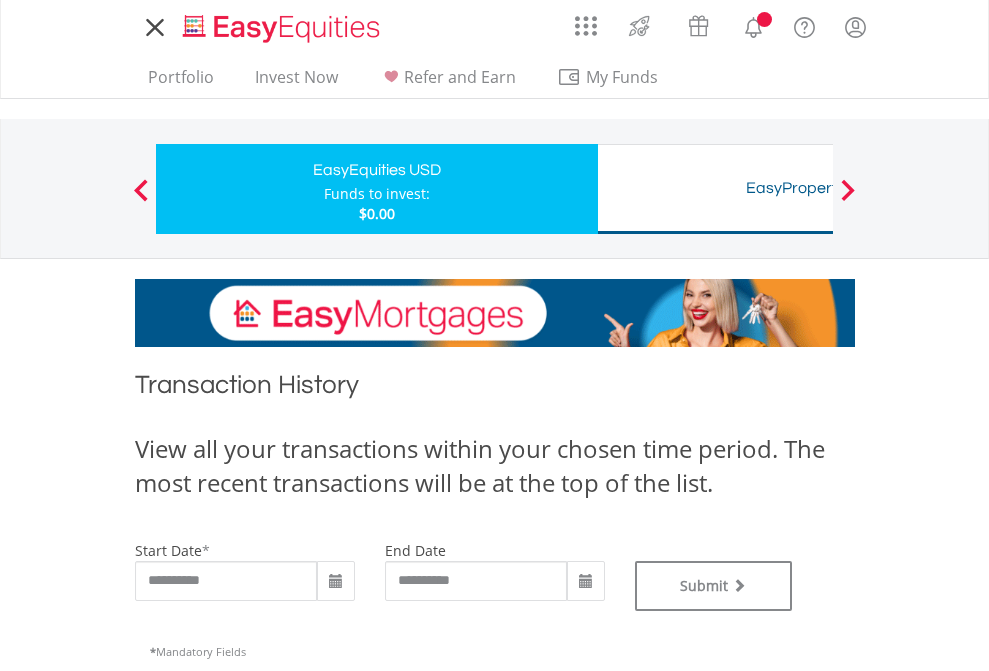 scroll, scrollTop: 0, scrollLeft: 0, axis: both 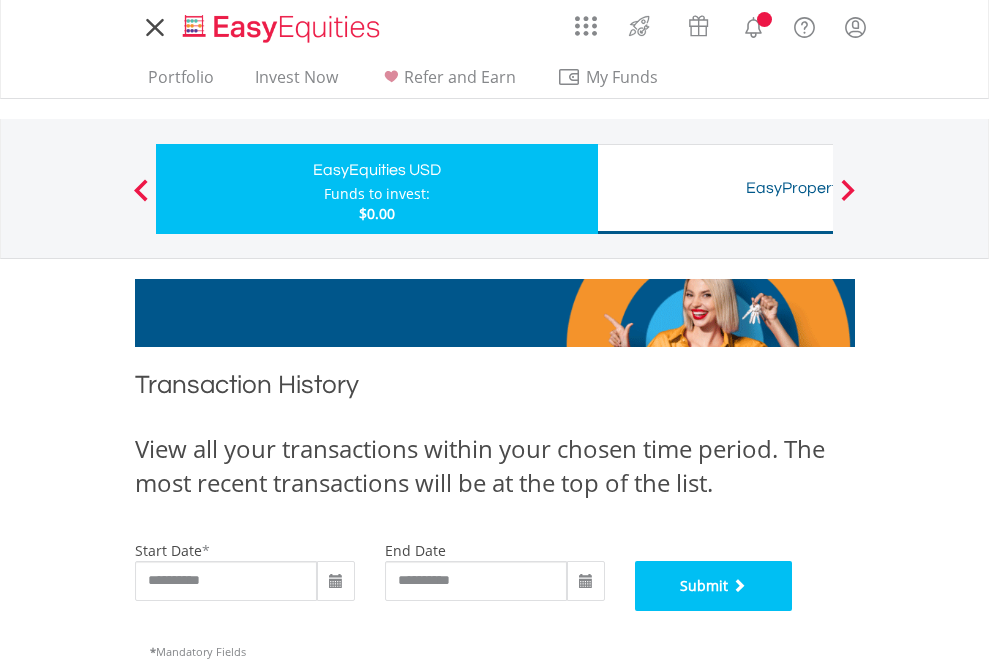 click on "Submit" at bounding box center [714, 586] 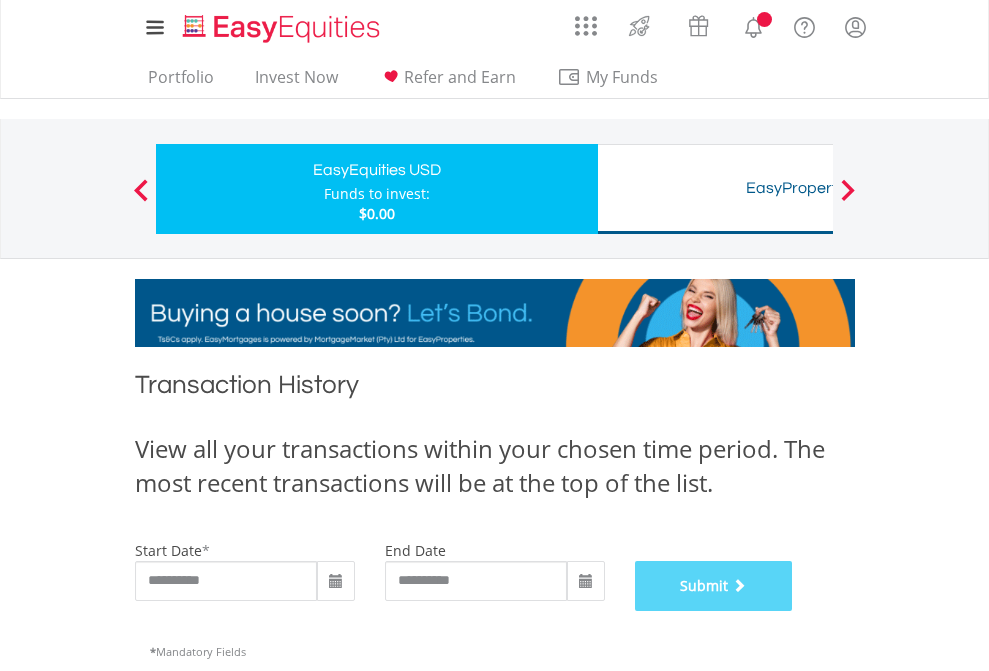 scroll, scrollTop: 811, scrollLeft: 0, axis: vertical 